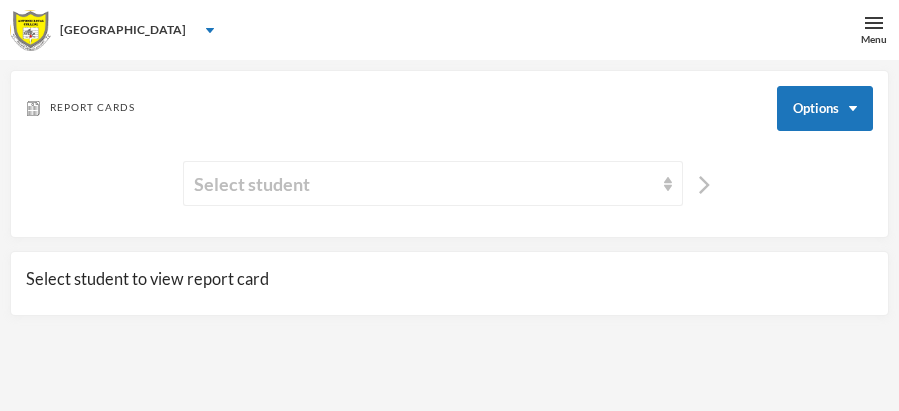 scroll, scrollTop: 60, scrollLeft: 0, axis: vertical 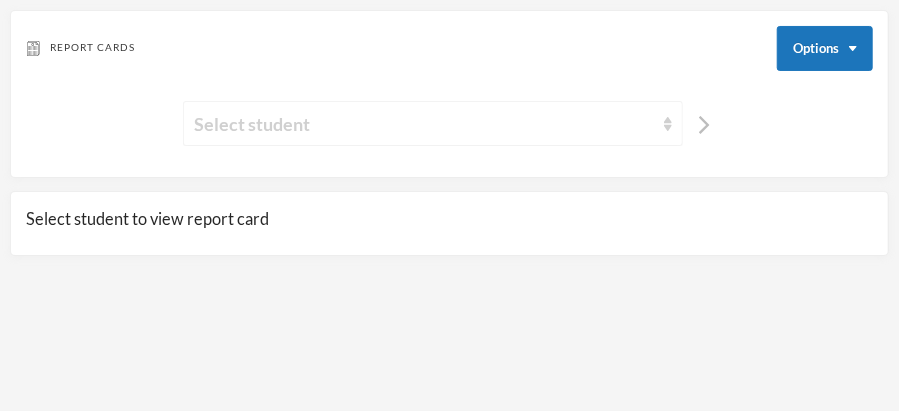 click at bounding box center (668, 124) 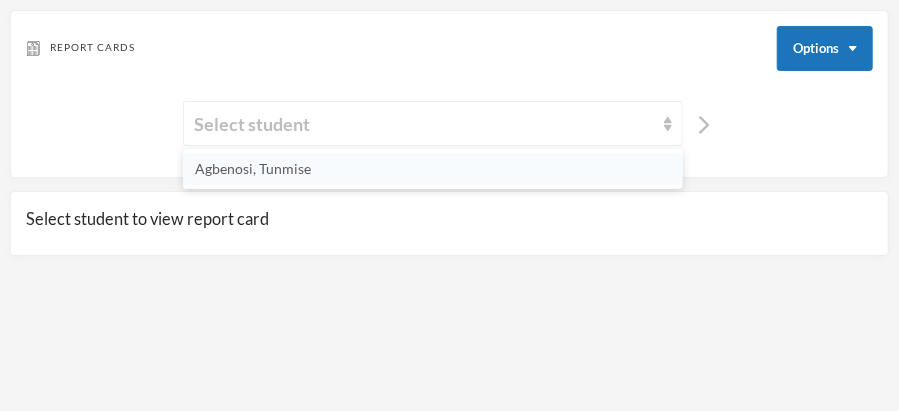 click on "Agbenosi, Tunmise" at bounding box center (253, 168) 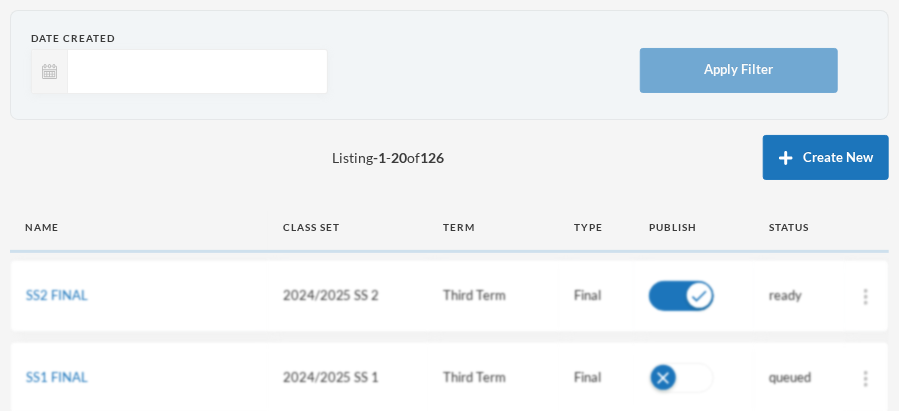 scroll, scrollTop: 188, scrollLeft: 0, axis: vertical 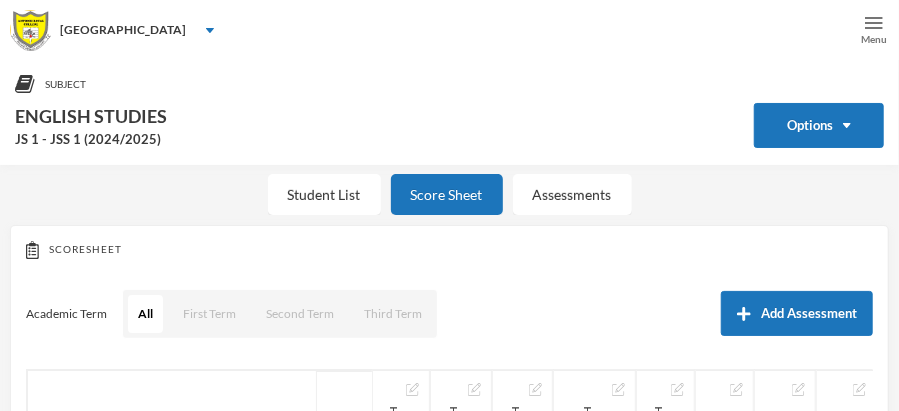 click at bounding box center (874, 23) 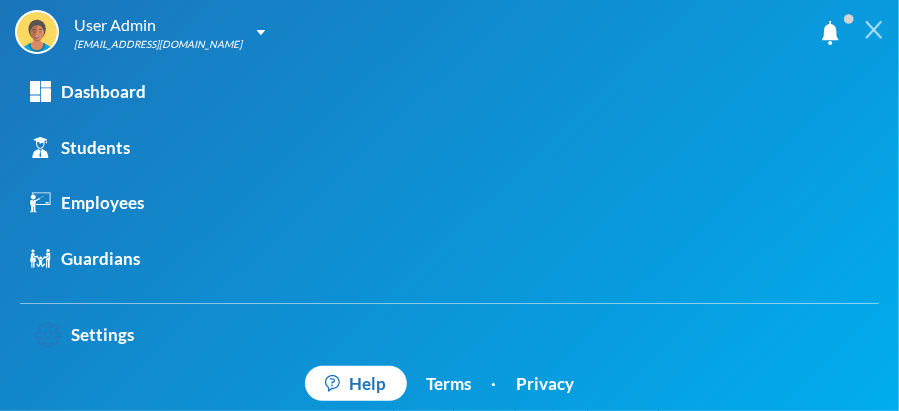 scroll, scrollTop: 316, scrollLeft: 0, axis: vertical 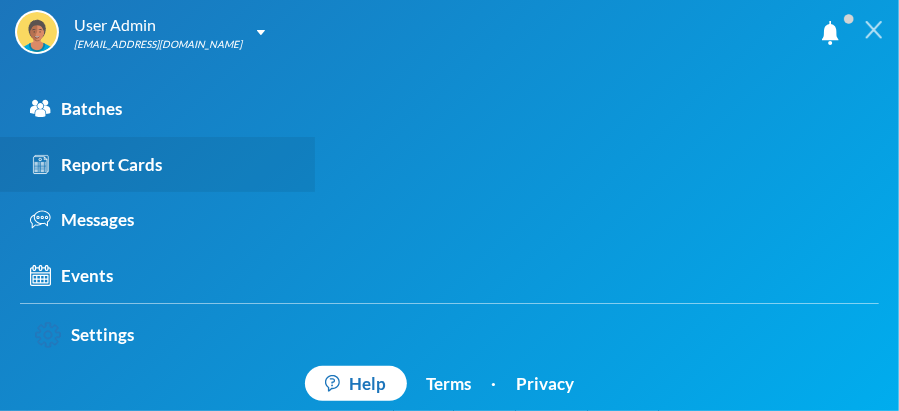 click on "Report Cards" at bounding box center [96, 165] 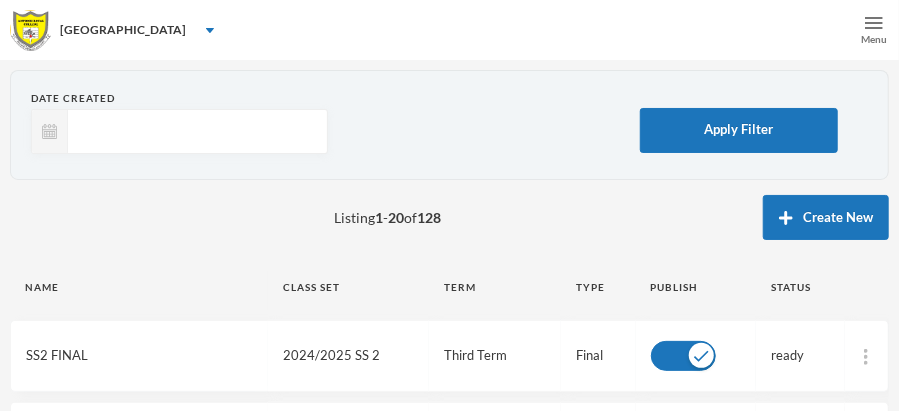 click on "SS2 FINAL" at bounding box center (57, 355) 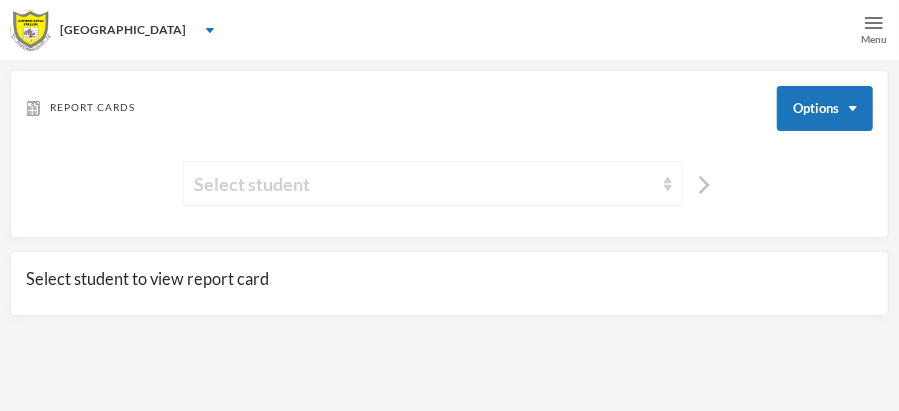 click at bounding box center (668, 184) 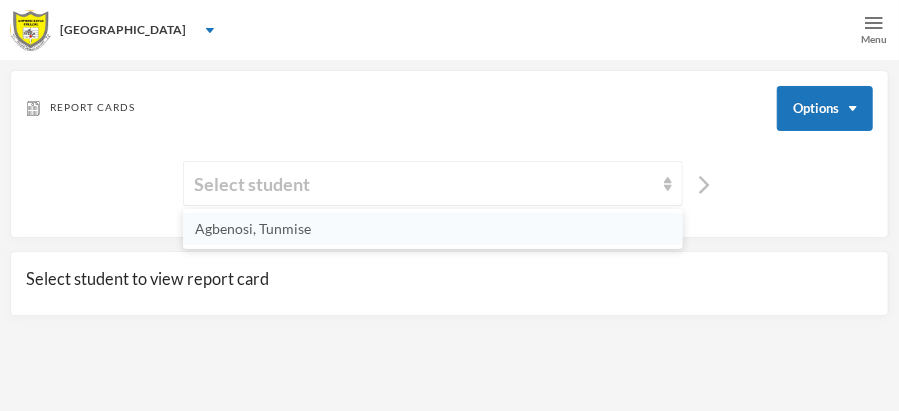 click on "Agbenosi, Tunmise" at bounding box center [253, 228] 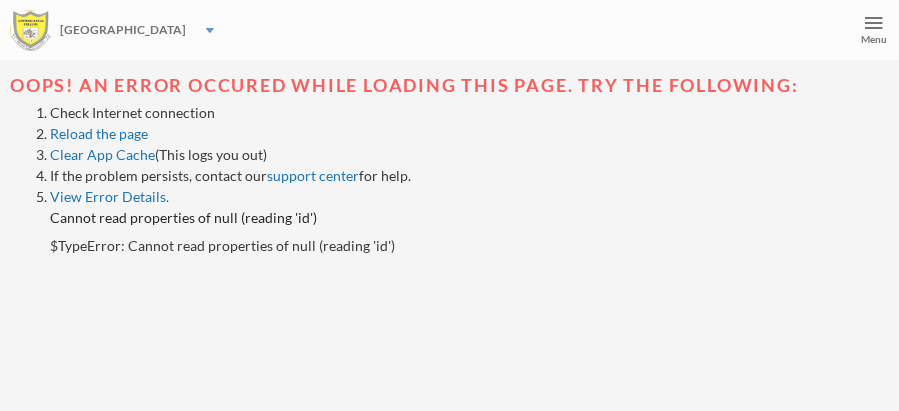 click at bounding box center (210, 30) 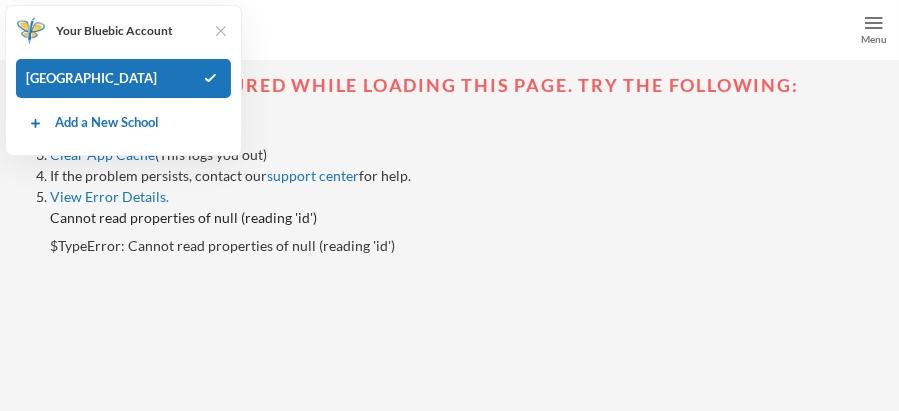 click at bounding box center (221, 31) 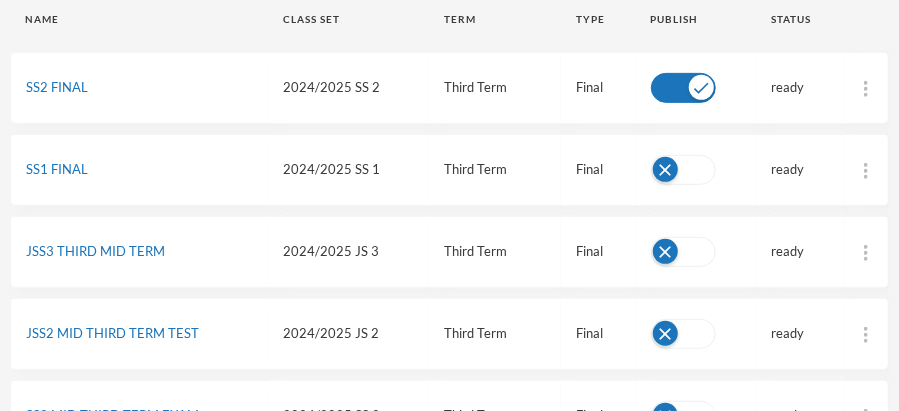 scroll, scrollTop: 271, scrollLeft: 0, axis: vertical 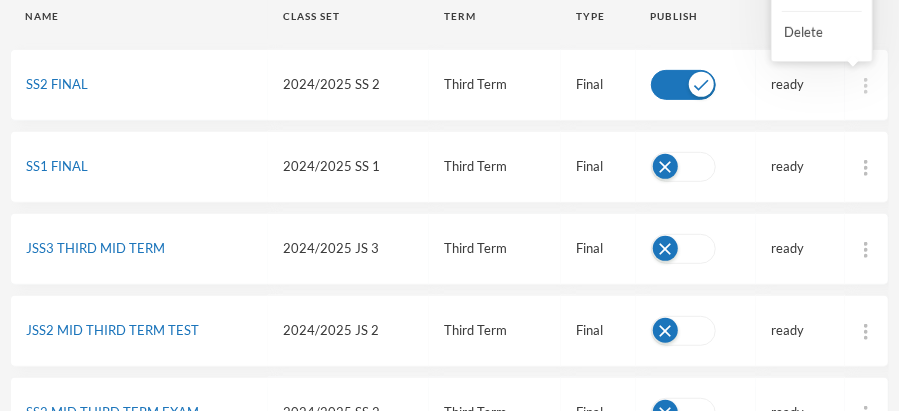 click at bounding box center [866, 86] 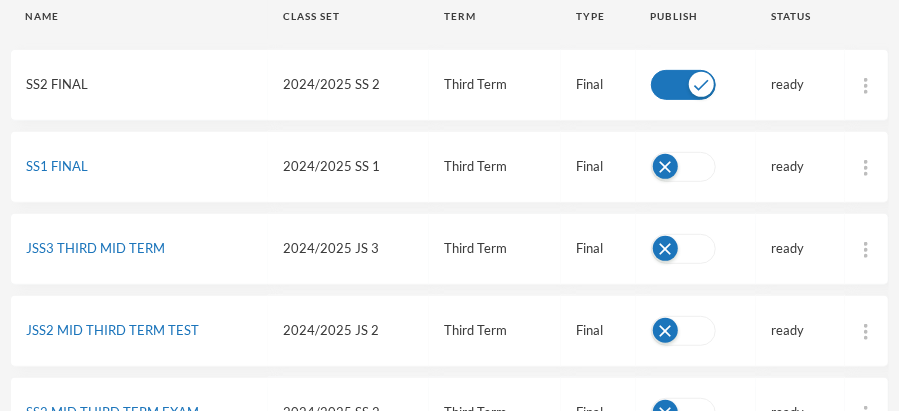 click on "SS2 FINAL" at bounding box center [57, 84] 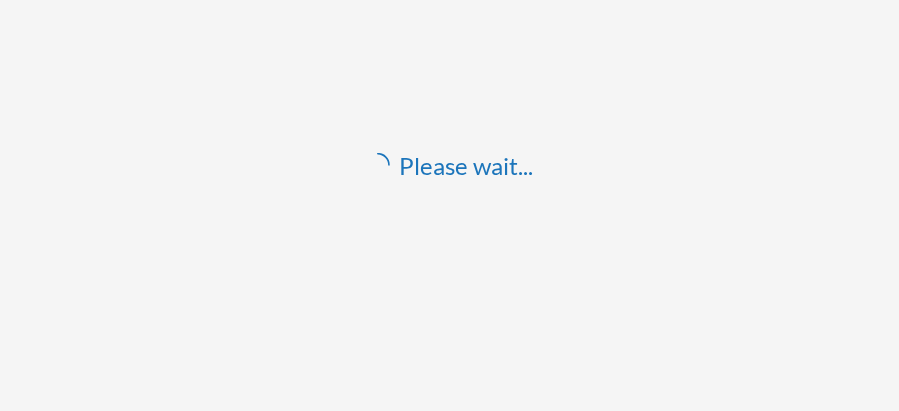 scroll, scrollTop: 60, scrollLeft: 0, axis: vertical 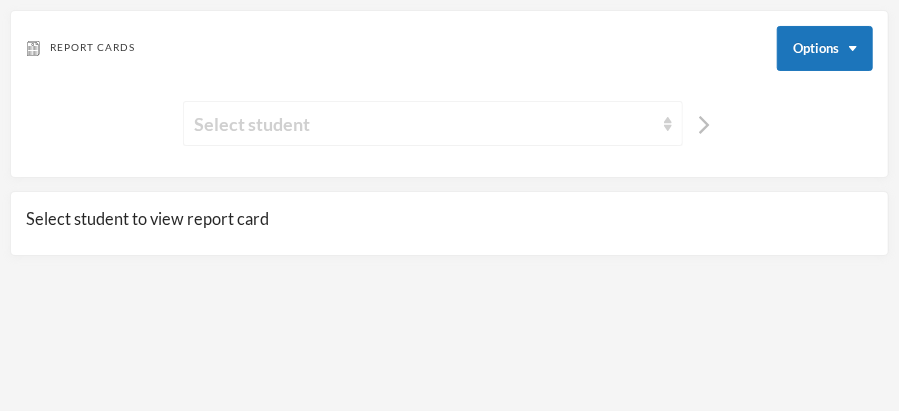 click at bounding box center [668, 124] 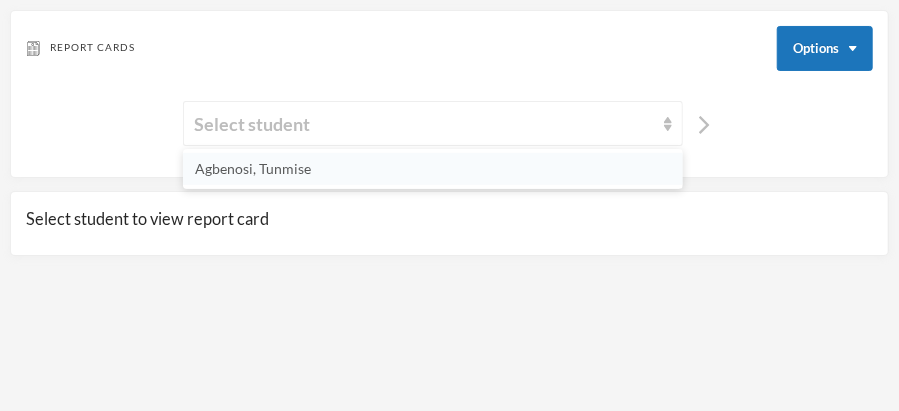 click on "Agbenosi, Tunmise" at bounding box center [433, 169] 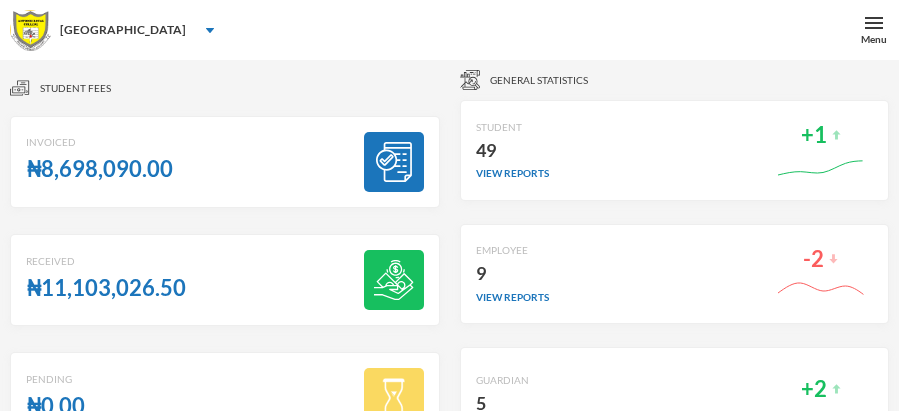 scroll, scrollTop: 0, scrollLeft: 0, axis: both 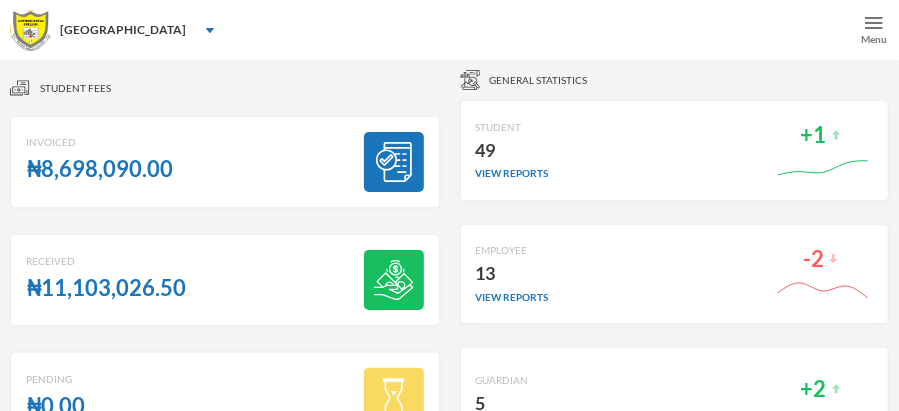 click at bounding box center [874, 23] 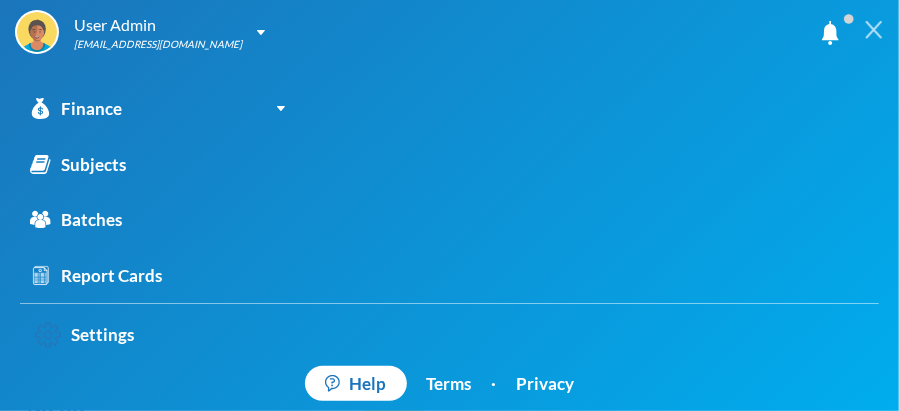 scroll, scrollTop: 316, scrollLeft: 0, axis: vertical 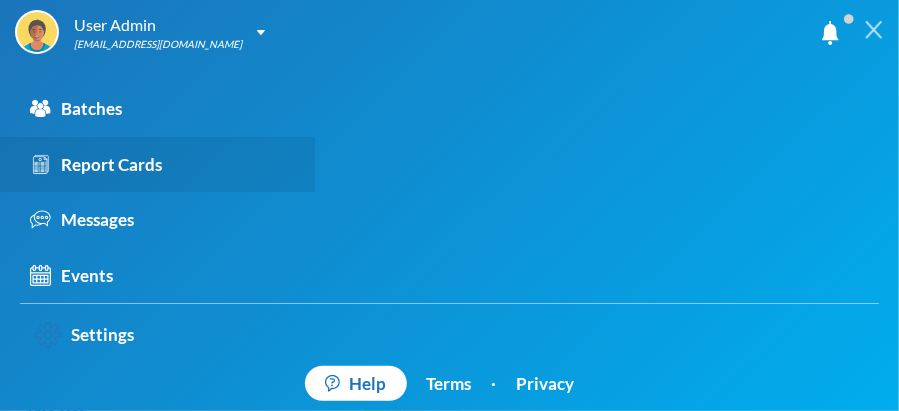 click on "Report Cards" at bounding box center (96, 165) 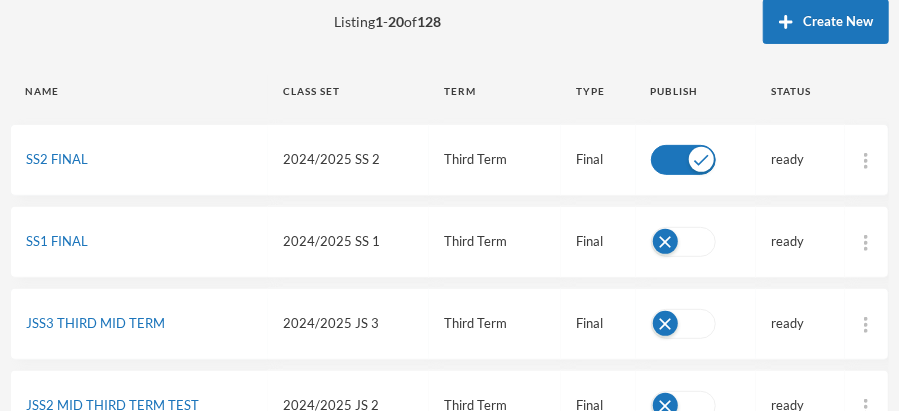 scroll, scrollTop: 192, scrollLeft: 0, axis: vertical 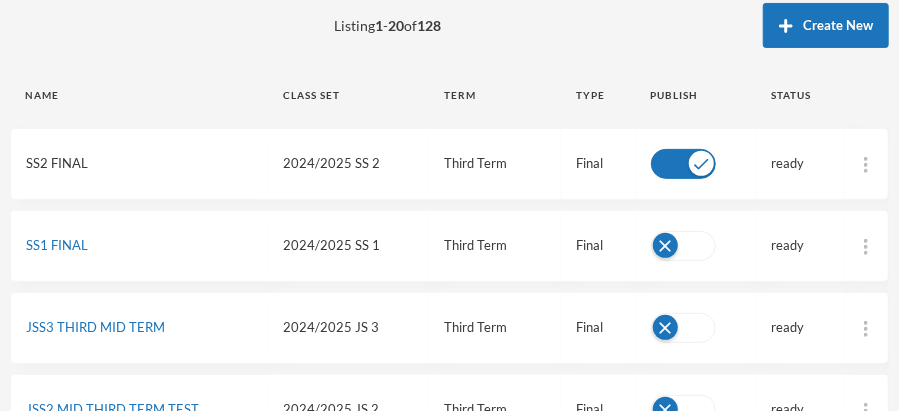click on "SS2 FINAL" at bounding box center [57, 163] 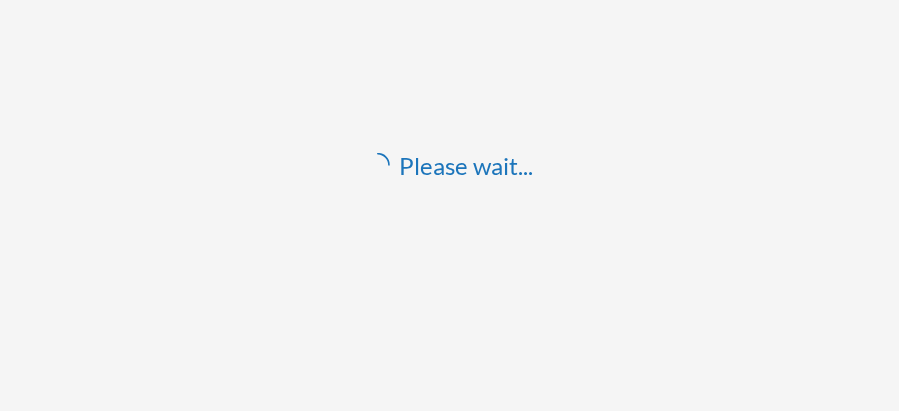 scroll, scrollTop: 60, scrollLeft: 0, axis: vertical 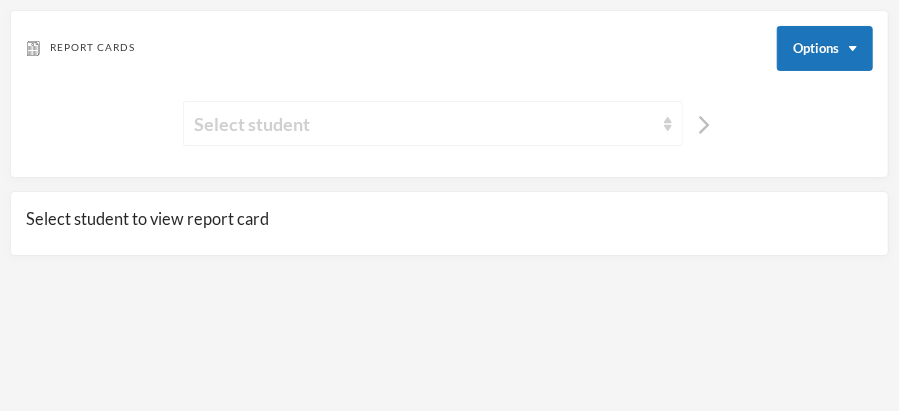click at bounding box center (668, 124) 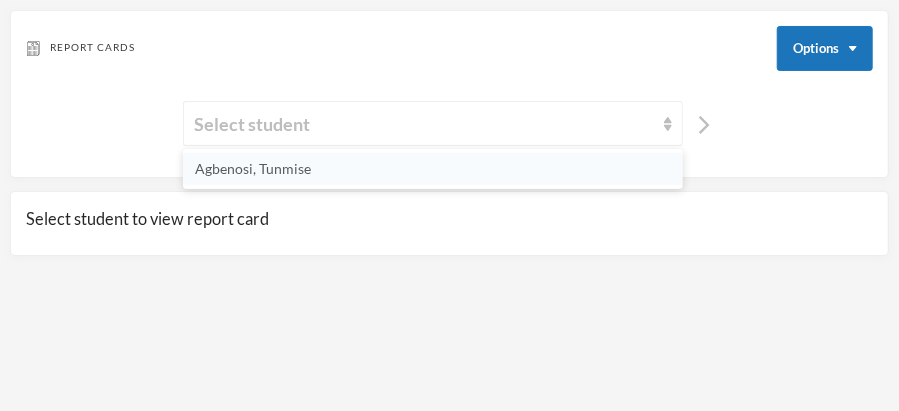click on "Agbenosi, Tunmise" at bounding box center (253, 168) 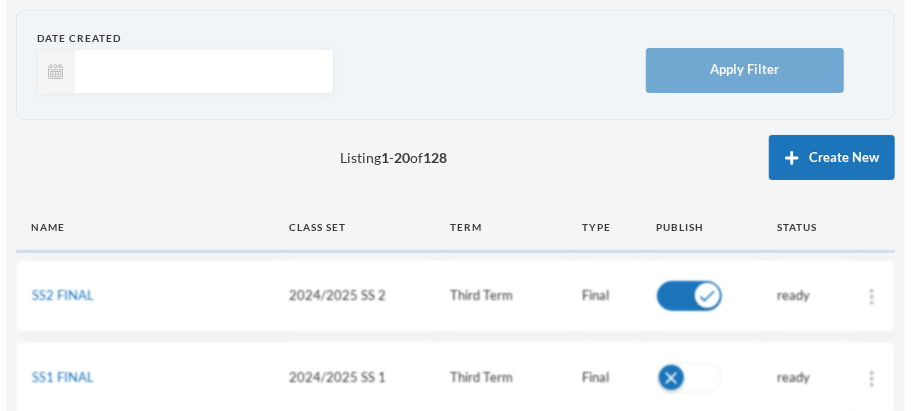 scroll, scrollTop: 192, scrollLeft: 0, axis: vertical 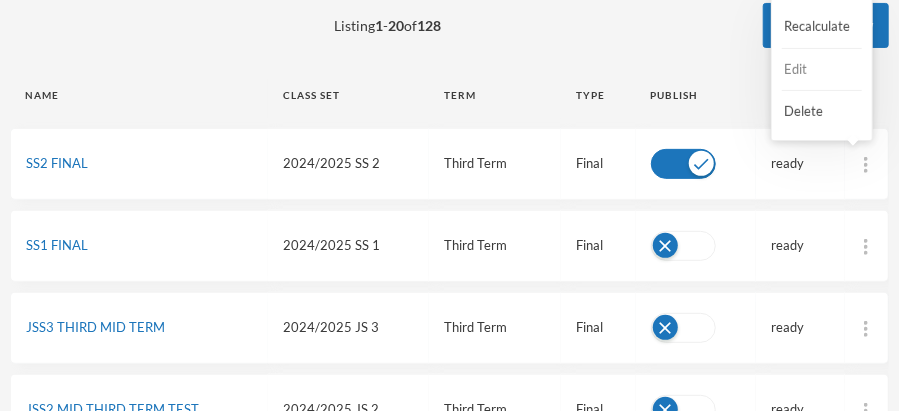 click on "Edit" at bounding box center (822, 70) 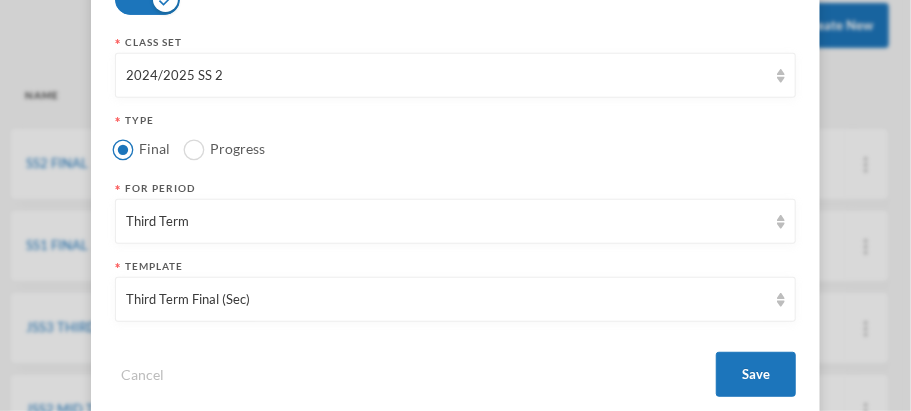 scroll, scrollTop: 328, scrollLeft: 0, axis: vertical 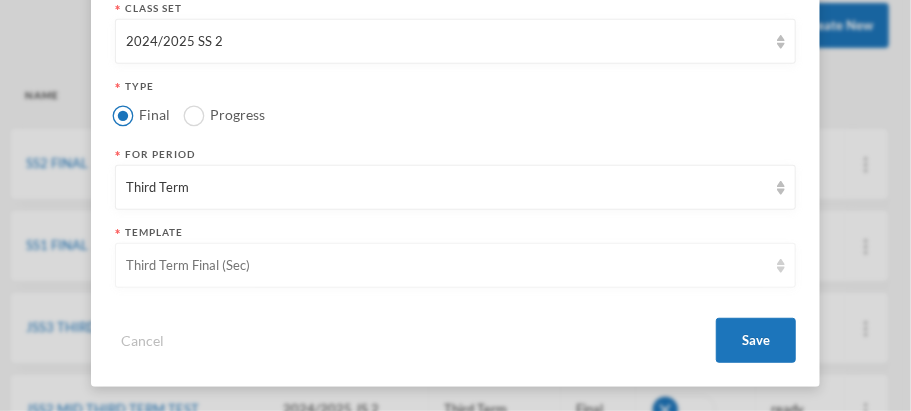 click at bounding box center (781, 266) 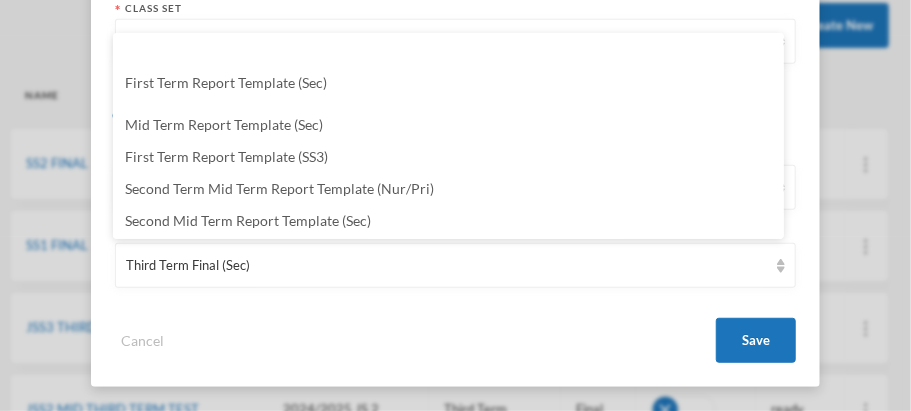 scroll, scrollTop: 9, scrollLeft: 0, axis: vertical 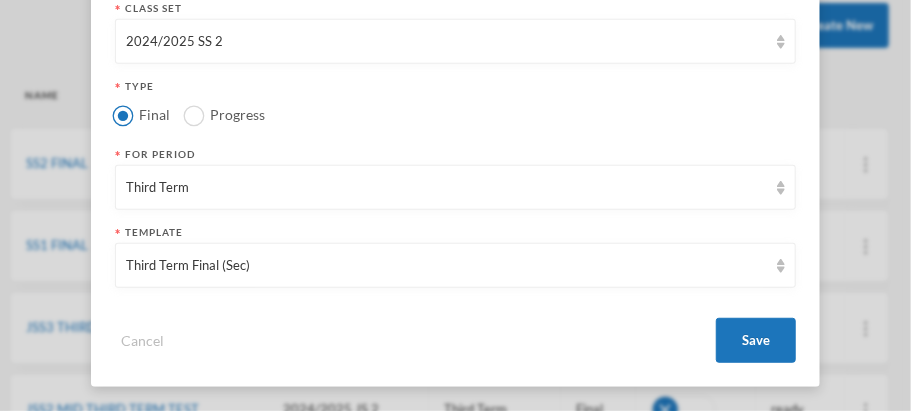 click on "Edit (SS2 FINAL) Name SS2 FINAL Published To Students Class Set 2024/2025 SS 2 Type Final Progress For Period Third Term Template Third Term Final (Sec) Cancel Save" at bounding box center (455, 205) 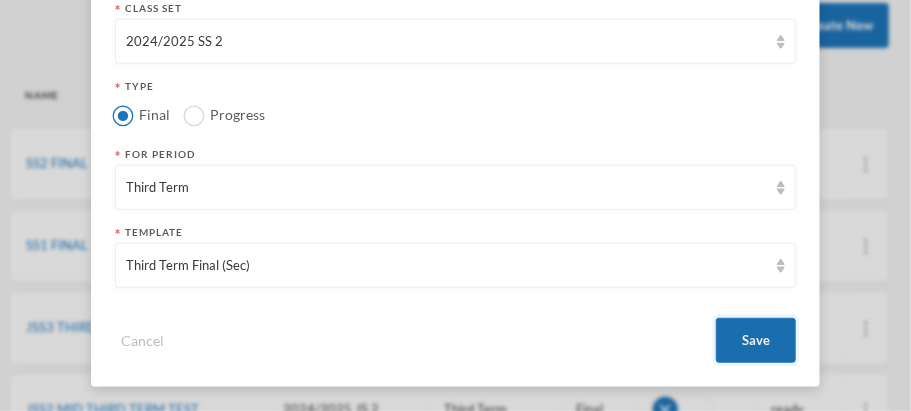 click on "Save" at bounding box center [756, 340] 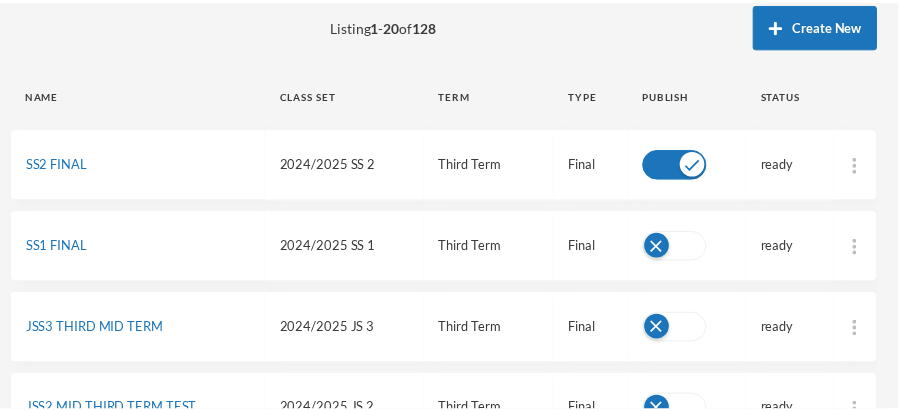 scroll, scrollTop: 228, scrollLeft: 0, axis: vertical 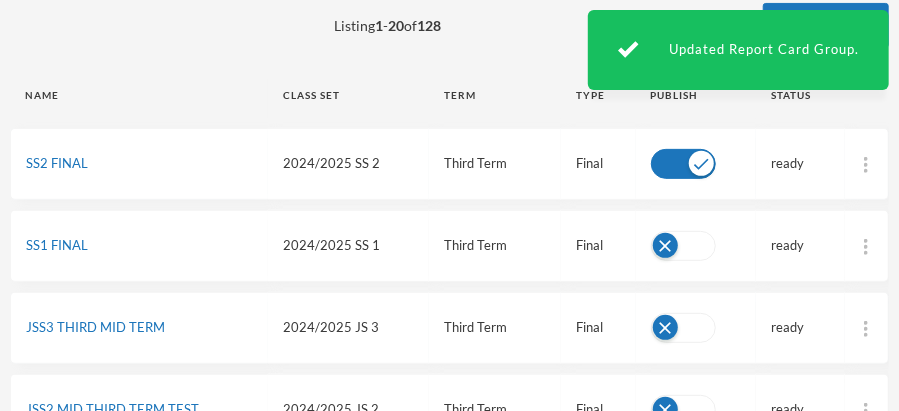click at bounding box center [683, 246] 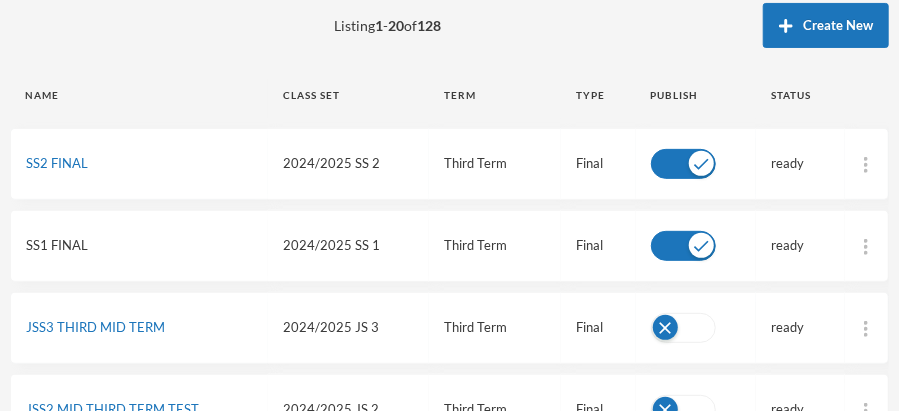 click on "SS1 FINAL" at bounding box center [57, 245] 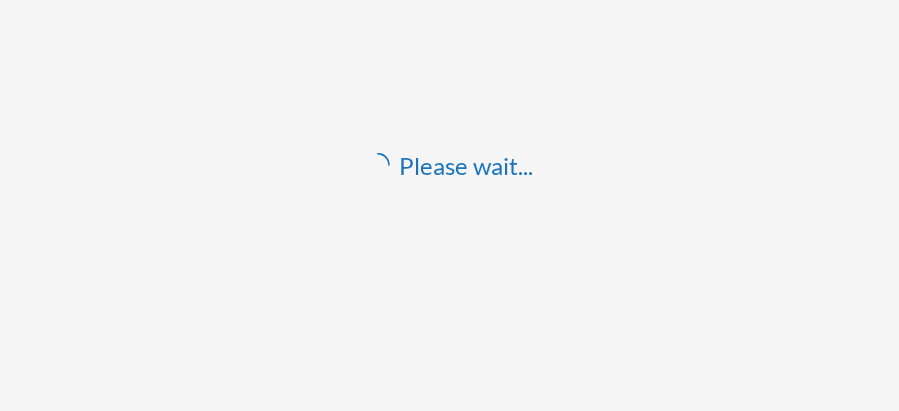 scroll, scrollTop: 60, scrollLeft: 0, axis: vertical 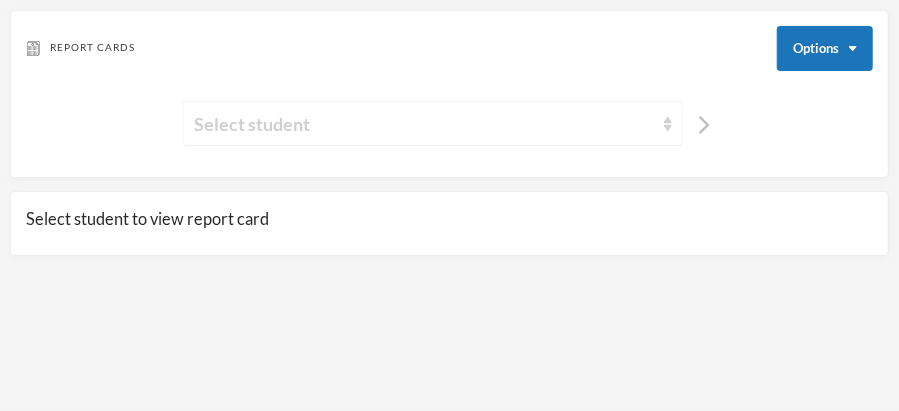 click at bounding box center [668, 124] 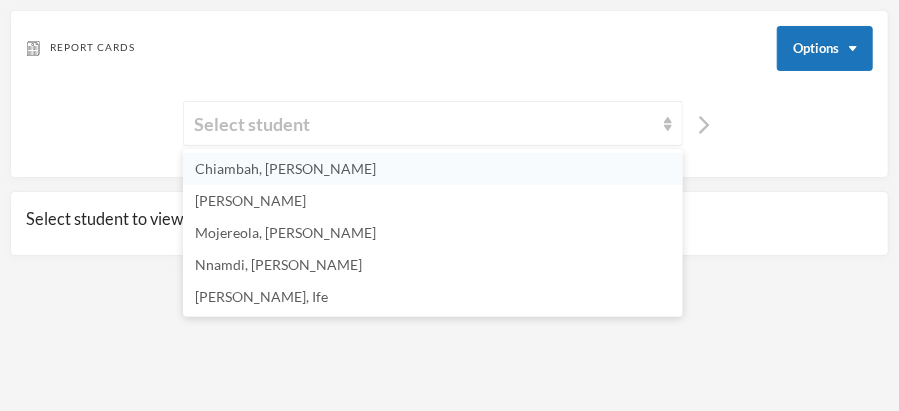 click on "Chiambah, Mercy Chidima" at bounding box center [285, 168] 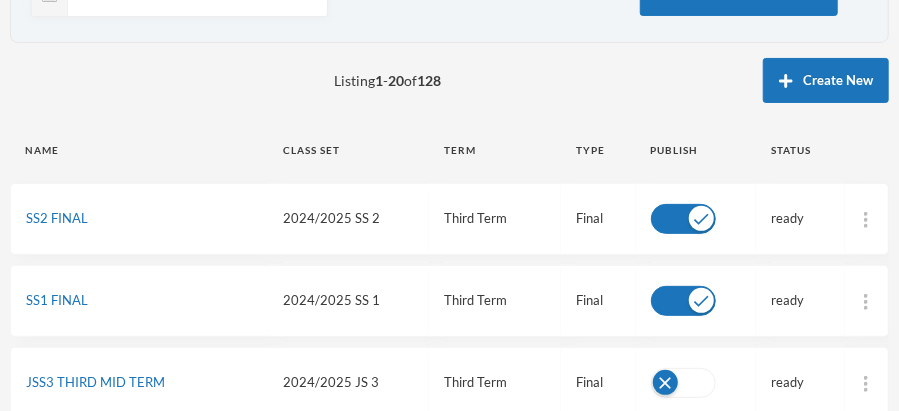 scroll, scrollTop: 130, scrollLeft: 0, axis: vertical 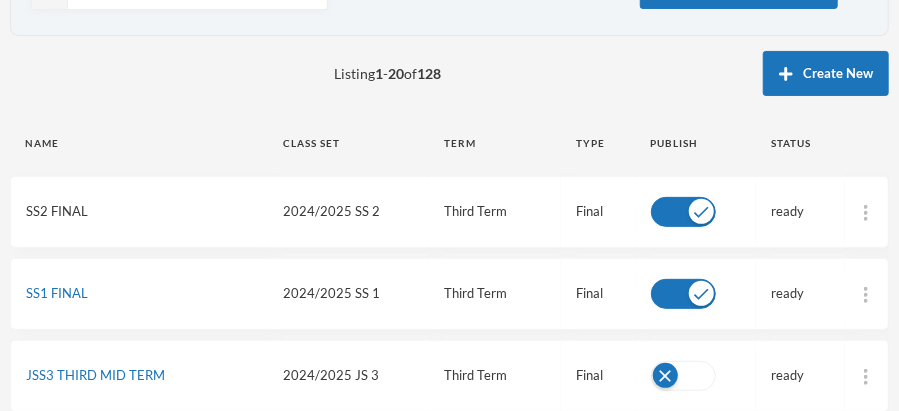 click on "SS2 FINAL" at bounding box center [57, 211] 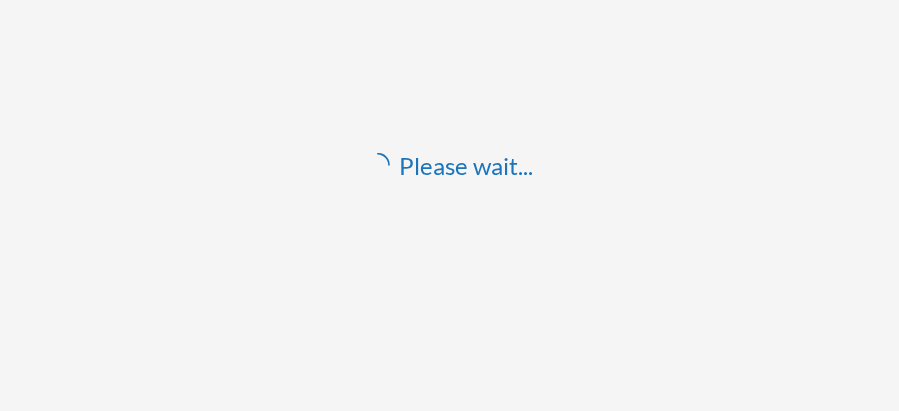 scroll, scrollTop: 60, scrollLeft: 0, axis: vertical 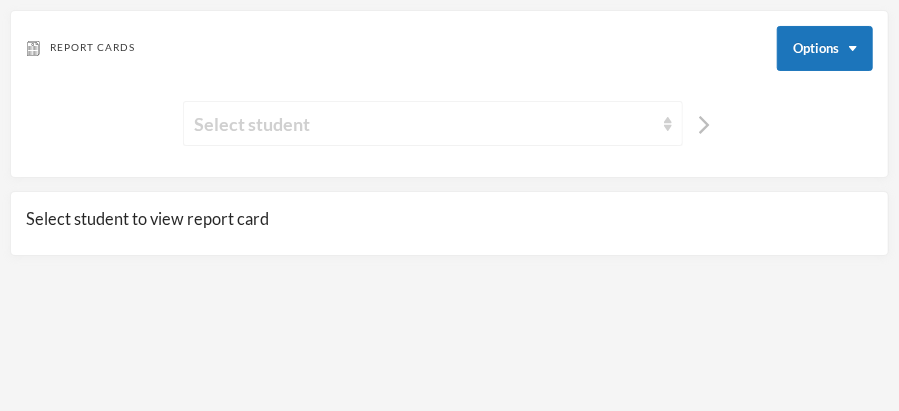 click at bounding box center [668, 124] 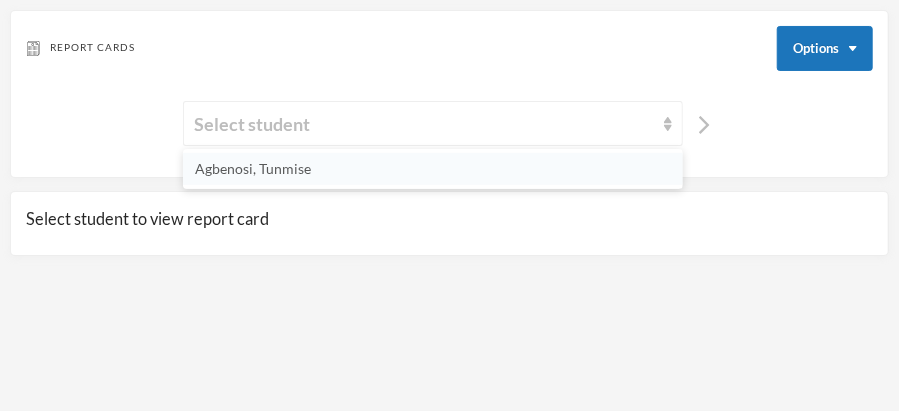 click on "Agbenosi, Tunmise" at bounding box center [253, 168] 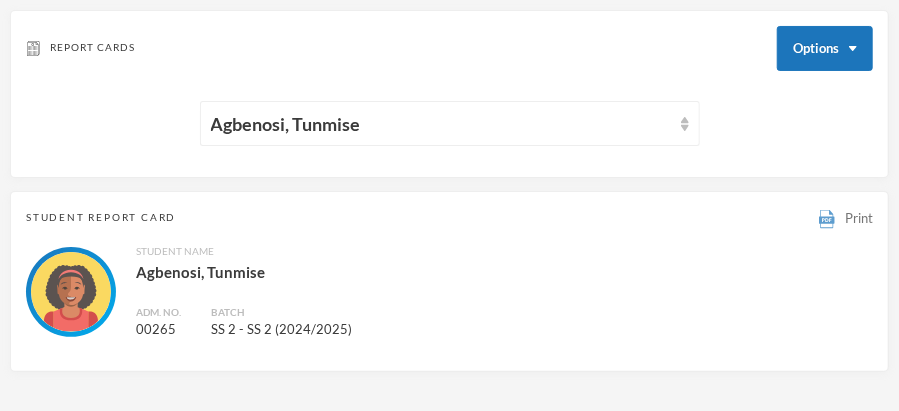 click at bounding box center [827, 219] 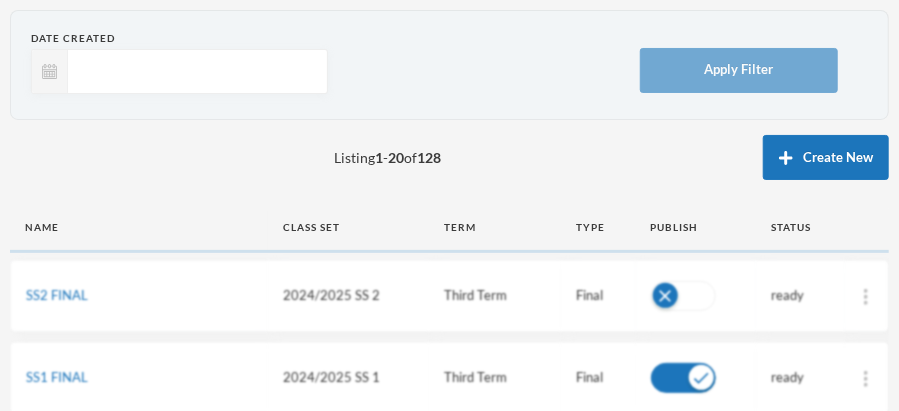 scroll, scrollTop: 144, scrollLeft: 0, axis: vertical 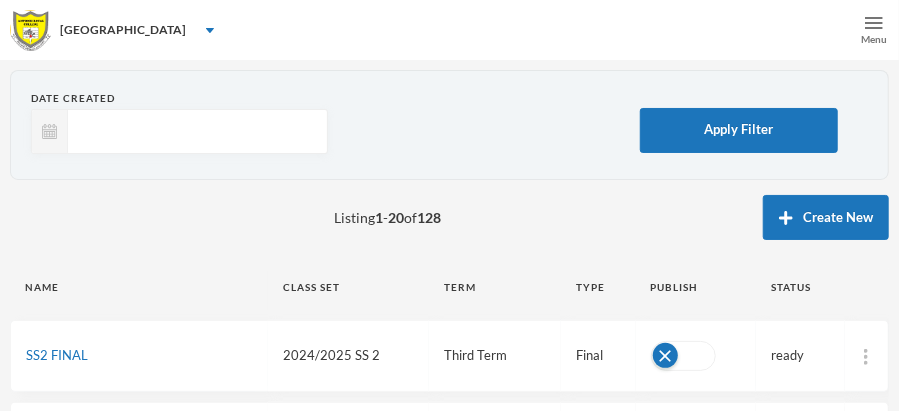 click at bounding box center [874, 23] 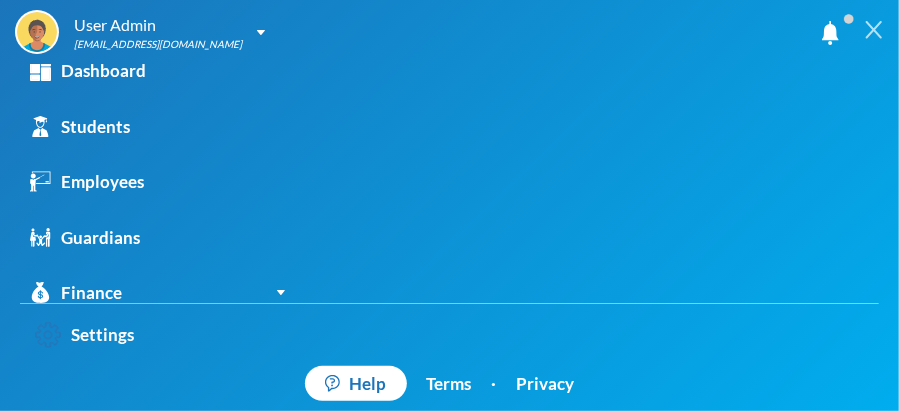 scroll, scrollTop: 23, scrollLeft: 0, axis: vertical 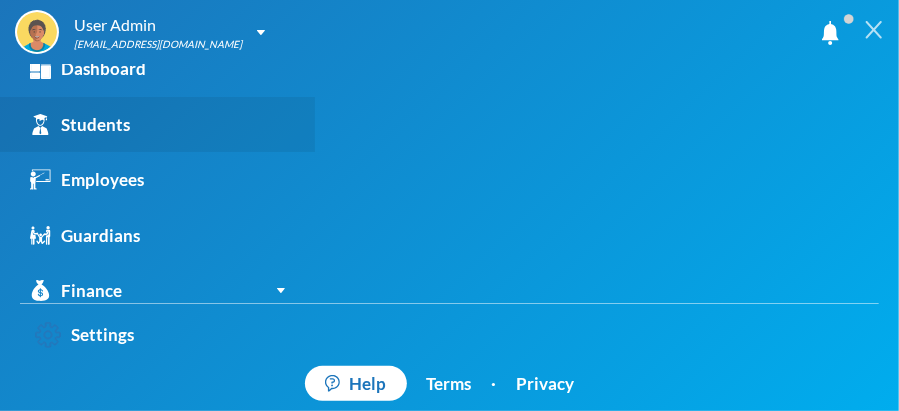 click on "Students" at bounding box center (157, 125) 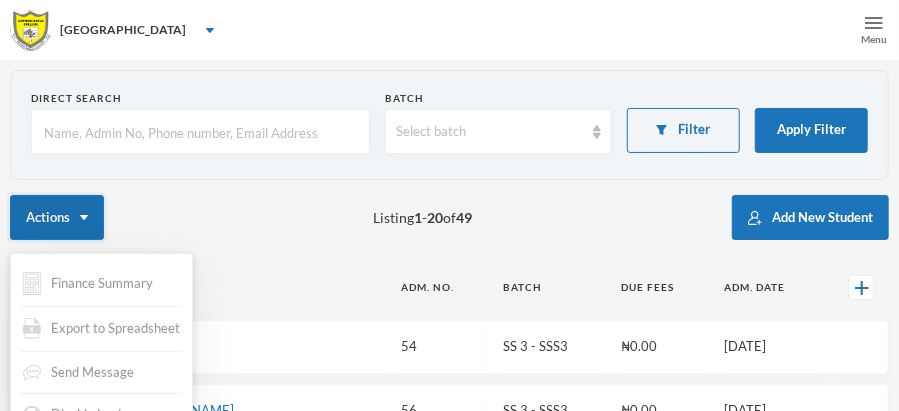 click at bounding box center [84, 217] 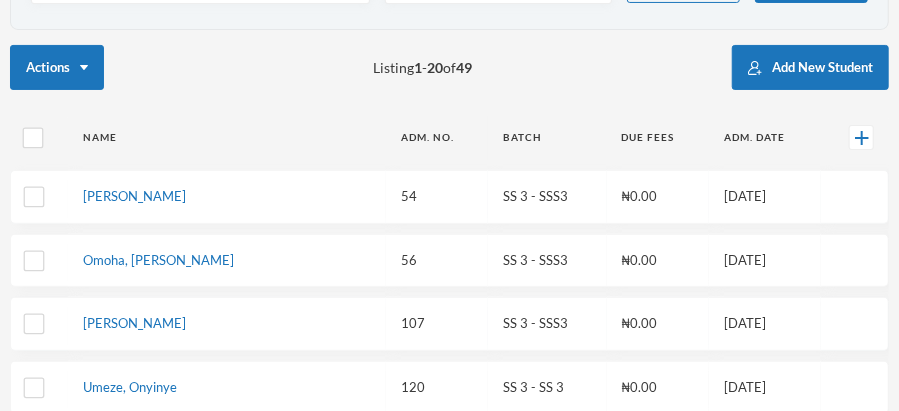 scroll, scrollTop: 177, scrollLeft: 0, axis: vertical 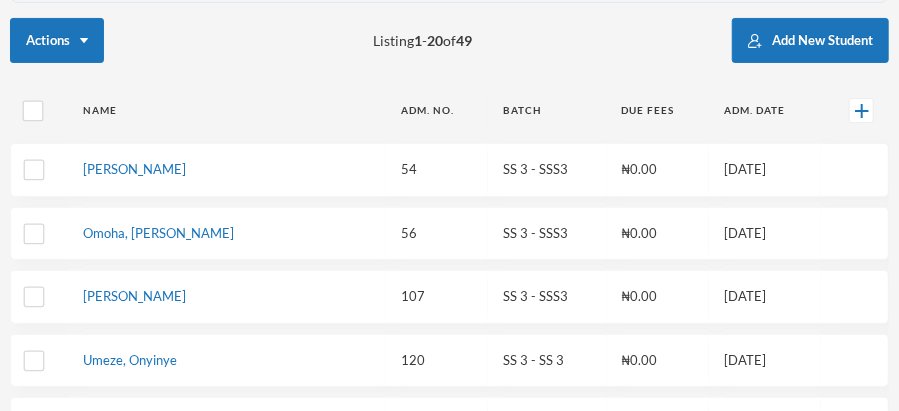 click on "Actions Listing  1  -  20  of  49 Add New Student" at bounding box center (449, 40) 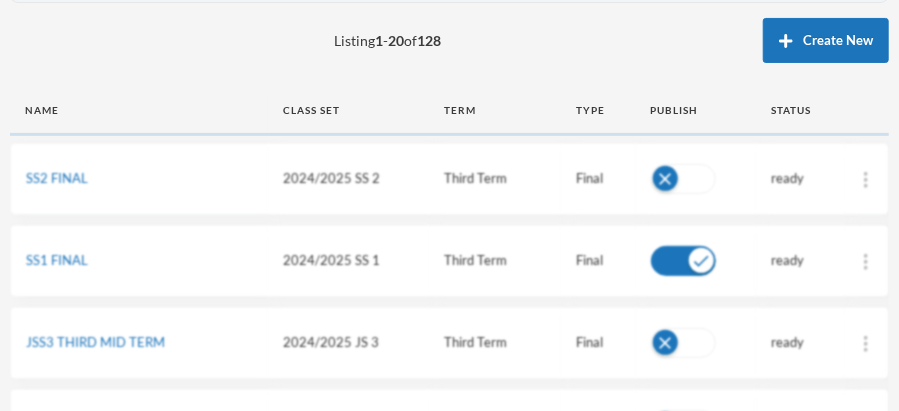 scroll, scrollTop: 0, scrollLeft: 0, axis: both 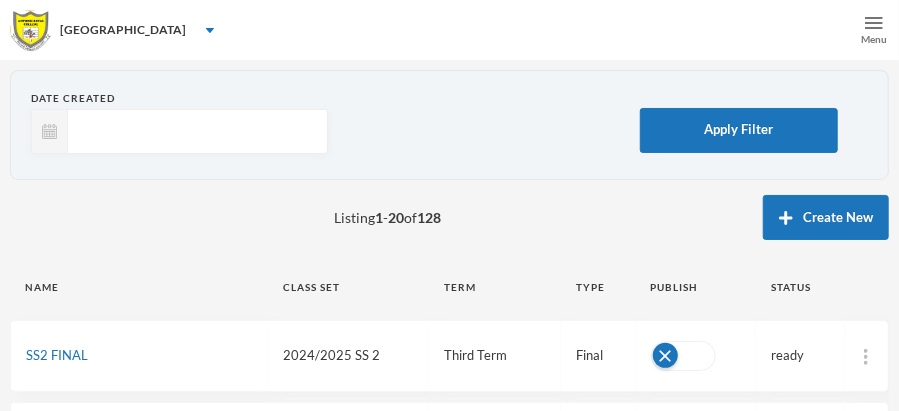 click at bounding box center [874, 23] 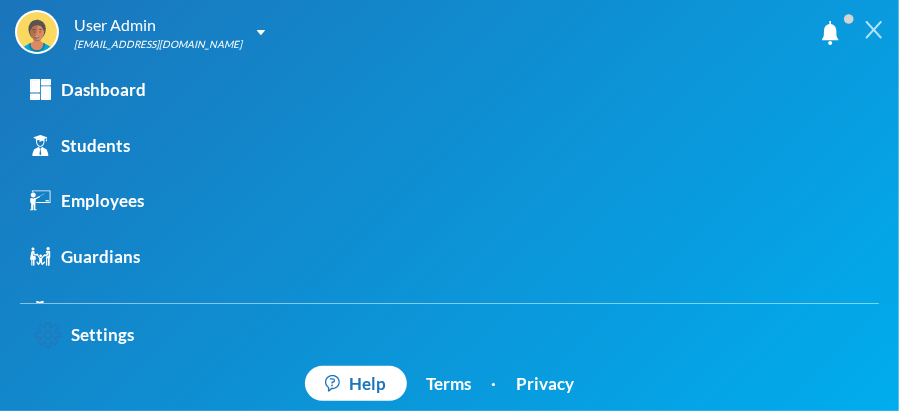 scroll, scrollTop: 0, scrollLeft: 0, axis: both 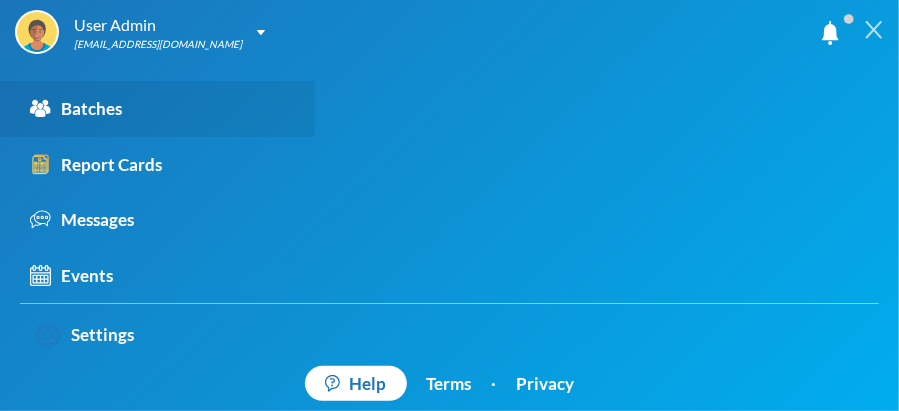 click on "Batches" at bounding box center (76, 109) 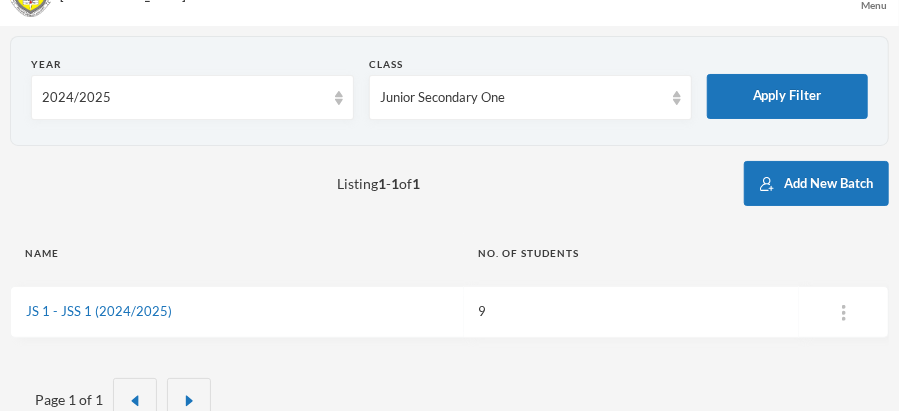 scroll, scrollTop: 0, scrollLeft: 0, axis: both 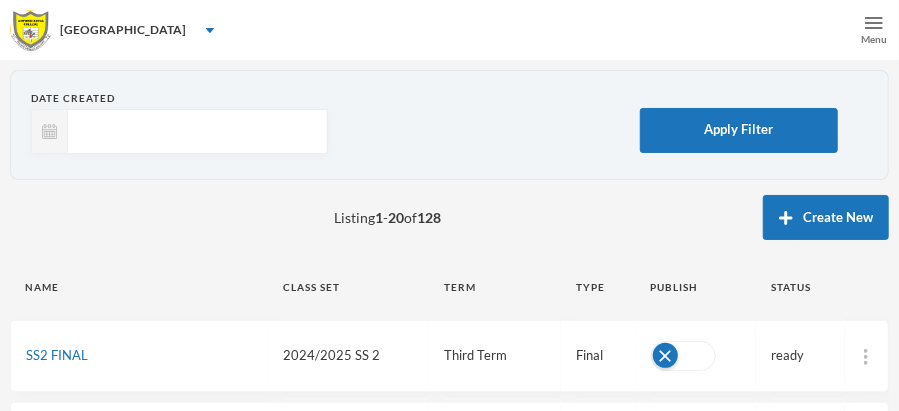 click at bounding box center [874, 23] 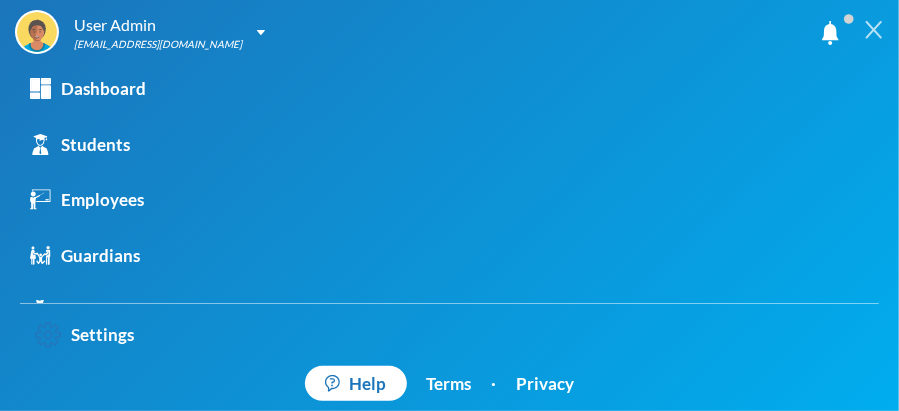 scroll, scrollTop: 0, scrollLeft: 0, axis: both 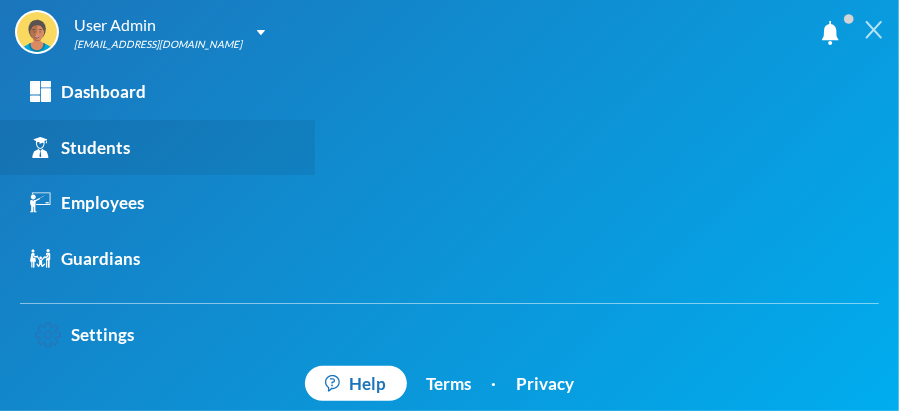 click on "Students" at bounding box center (80, 148) 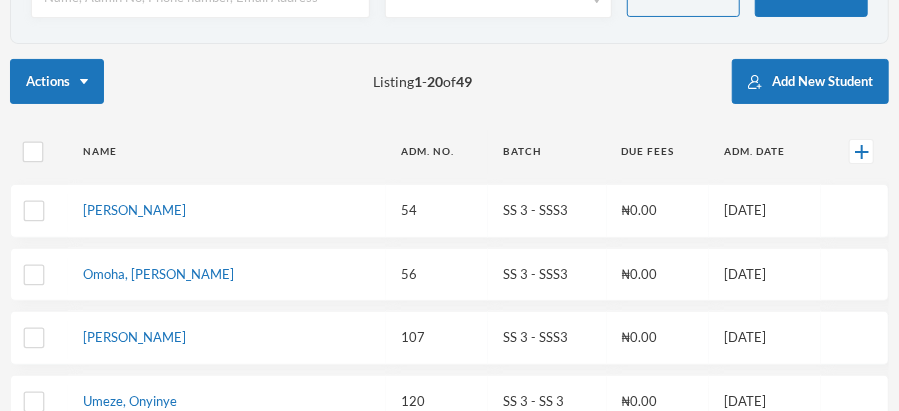 scroll, scrollTop: 133, scrollLeft: 0, axis: vertical 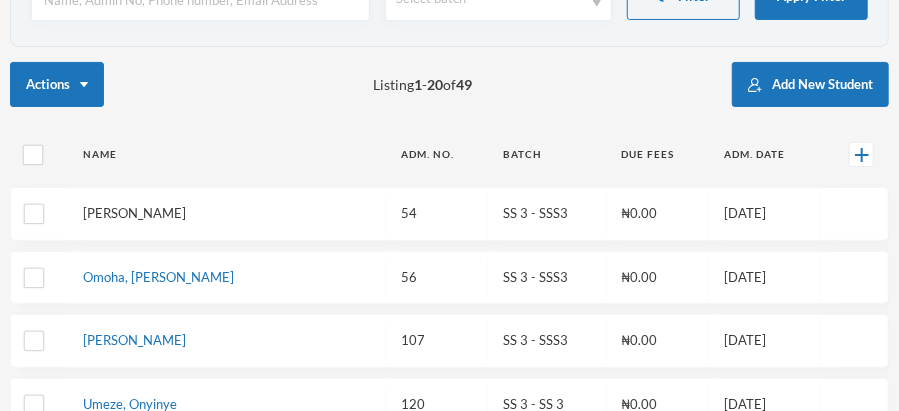 click on "Mojereola, Emmanuel" at bounding box center [134, 213] 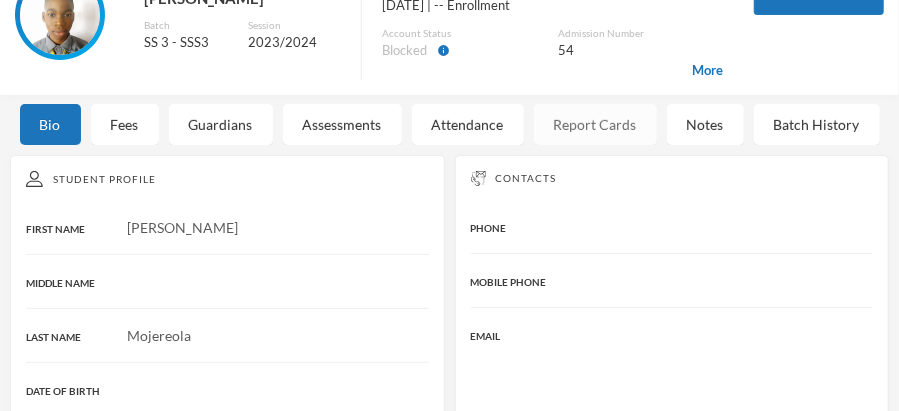 click on "Report Cards" at bounding box center [595, 124] 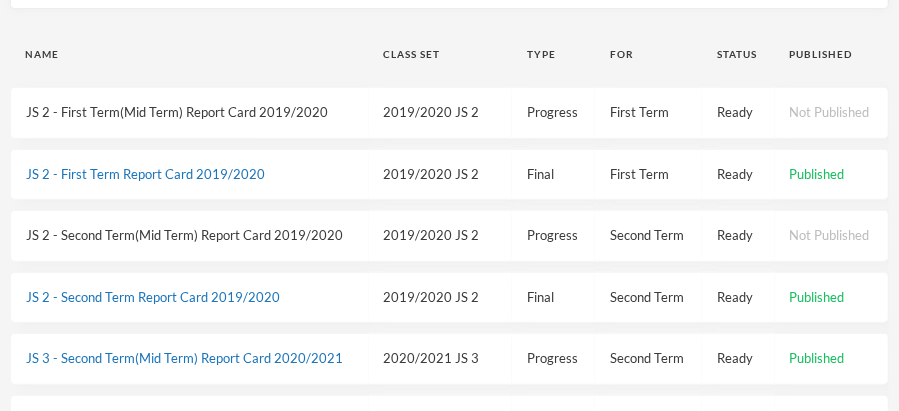 scroll, scrollTop: 0, scrollLeft: 0, axis: both 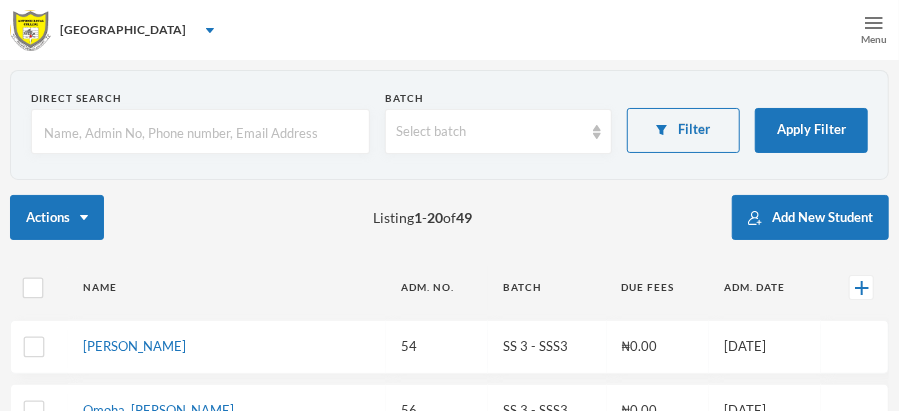 click at bounding box center [874, 23] 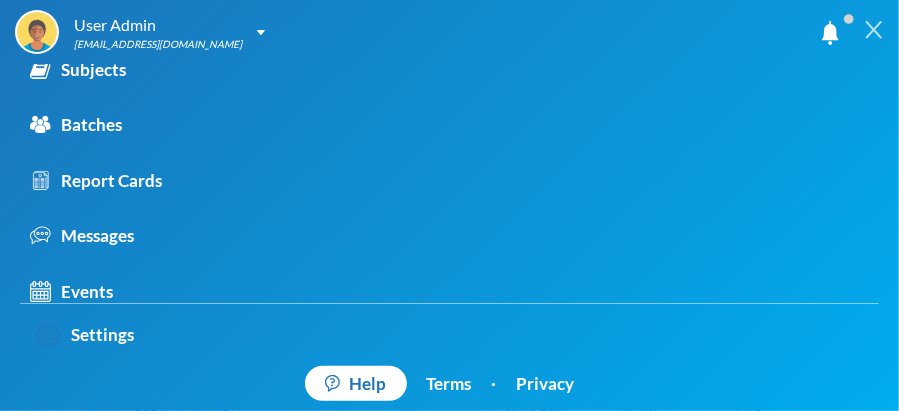 scroll, scrollTop: 316, scrollLeft: 0, axis: vertical 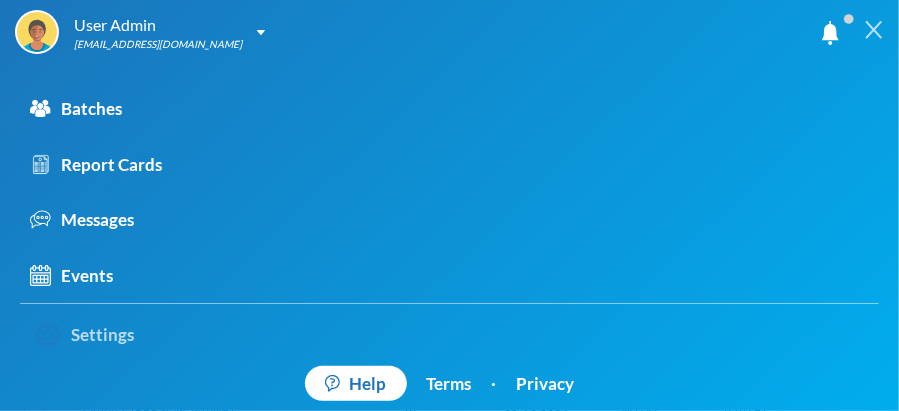 click on "Settings" at bounding box center (84, 335) 